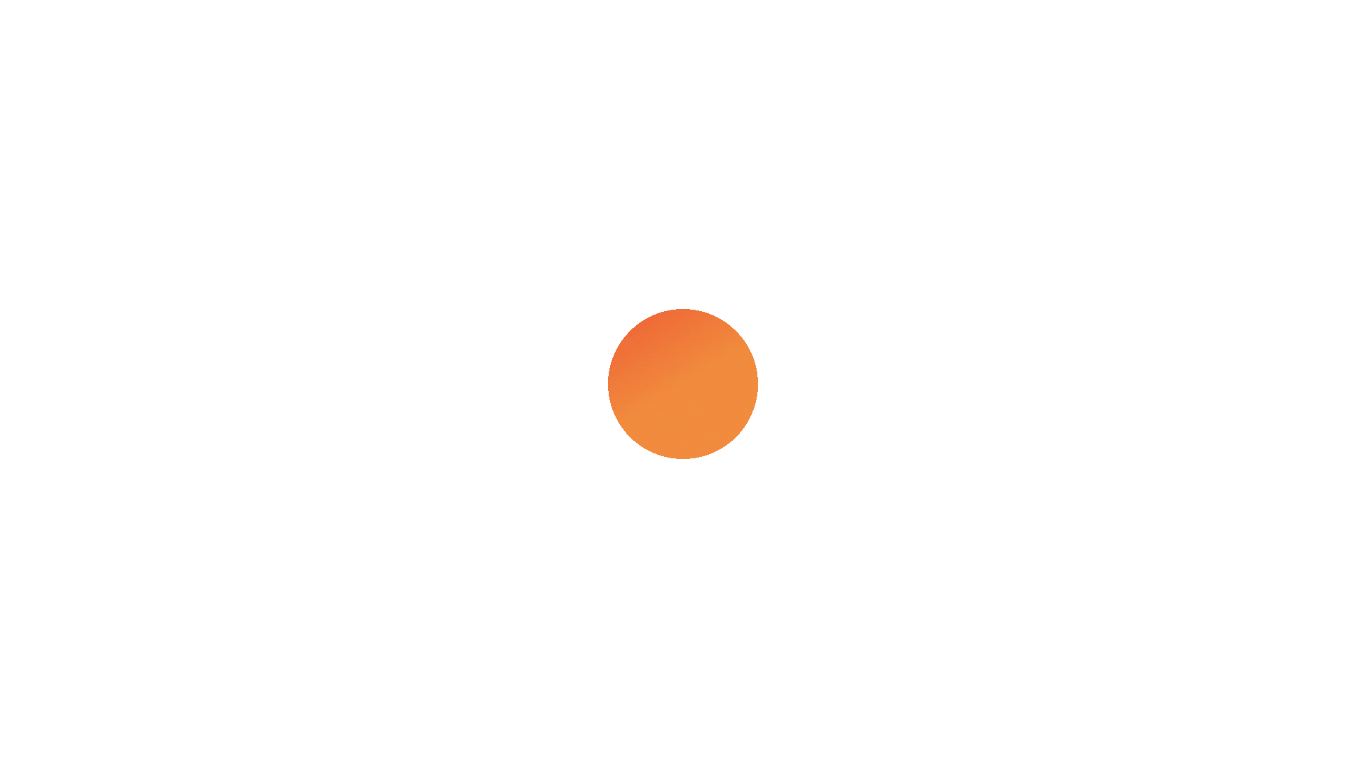 scroll, scrollTop: 0, scrollLeft: 0, axis: both 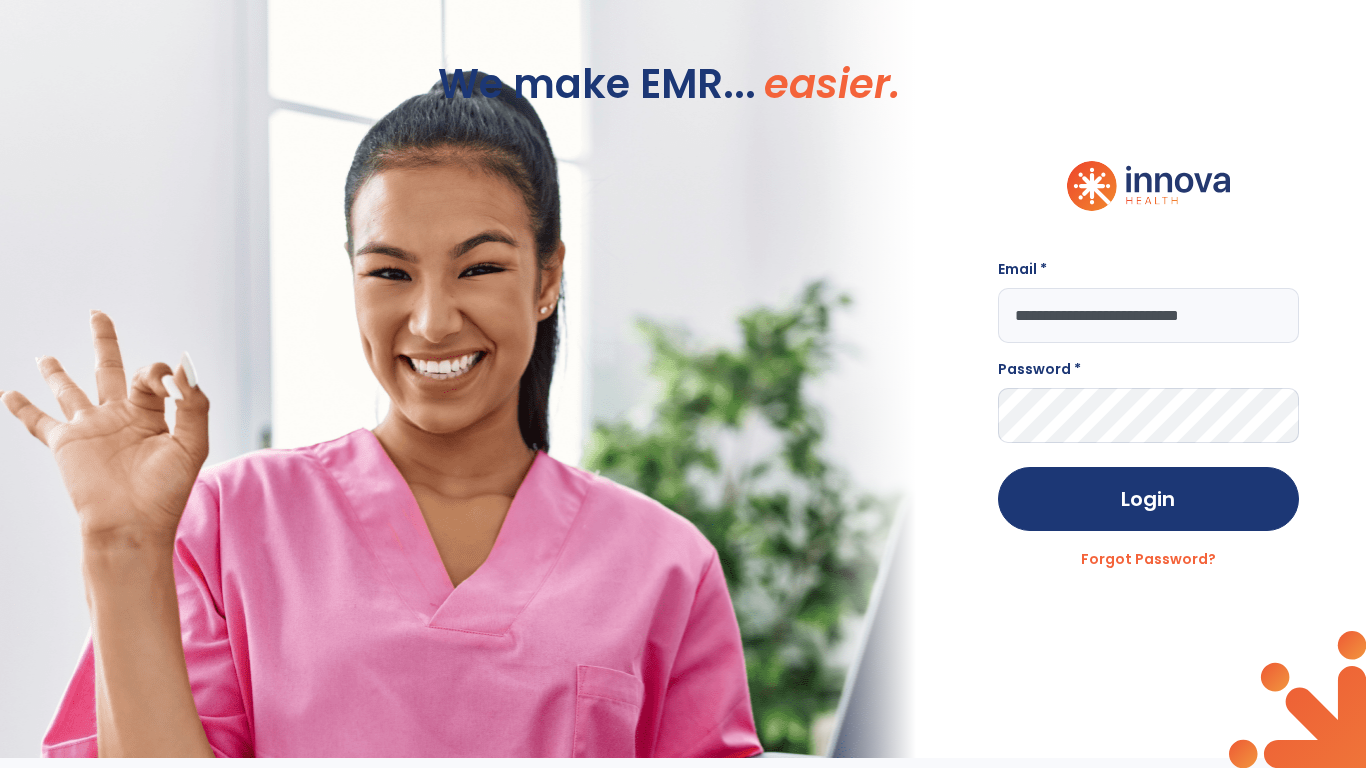 type on "**********" 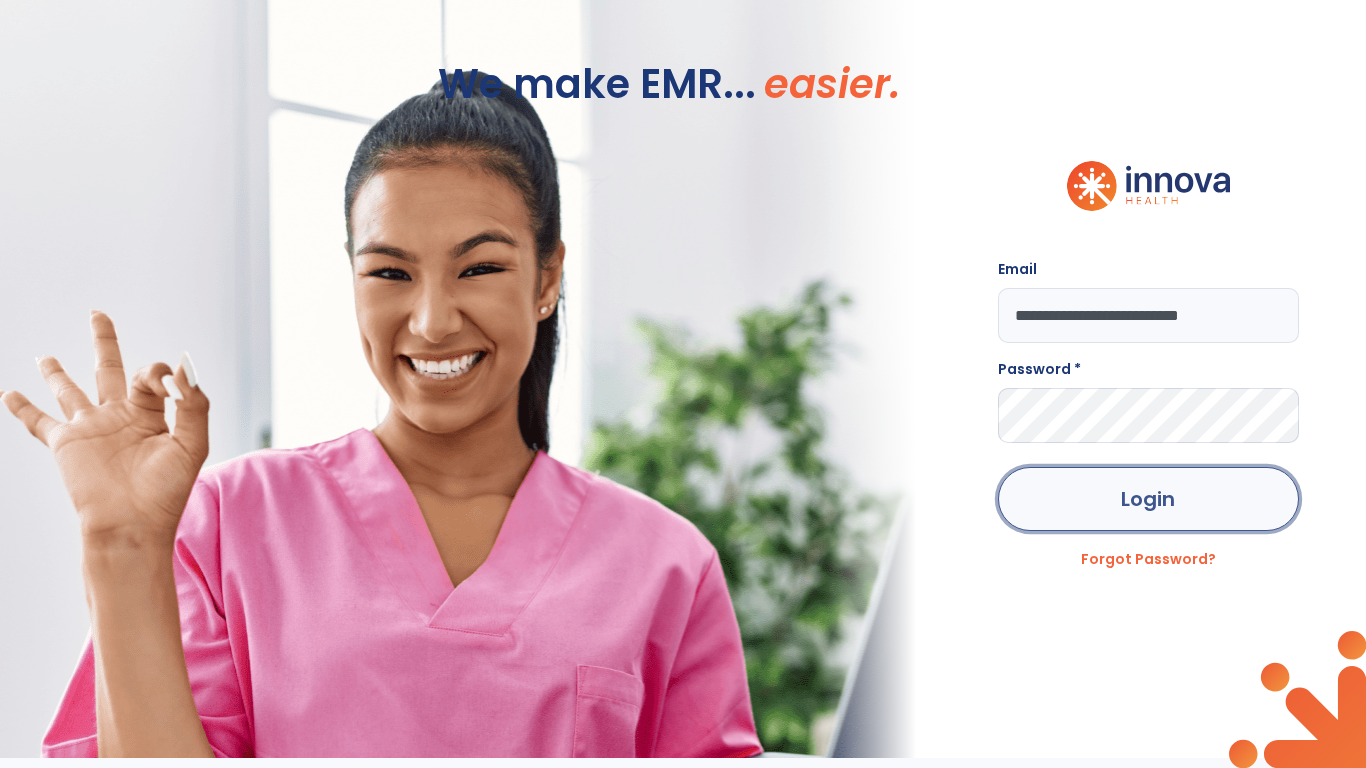 click on "Login" 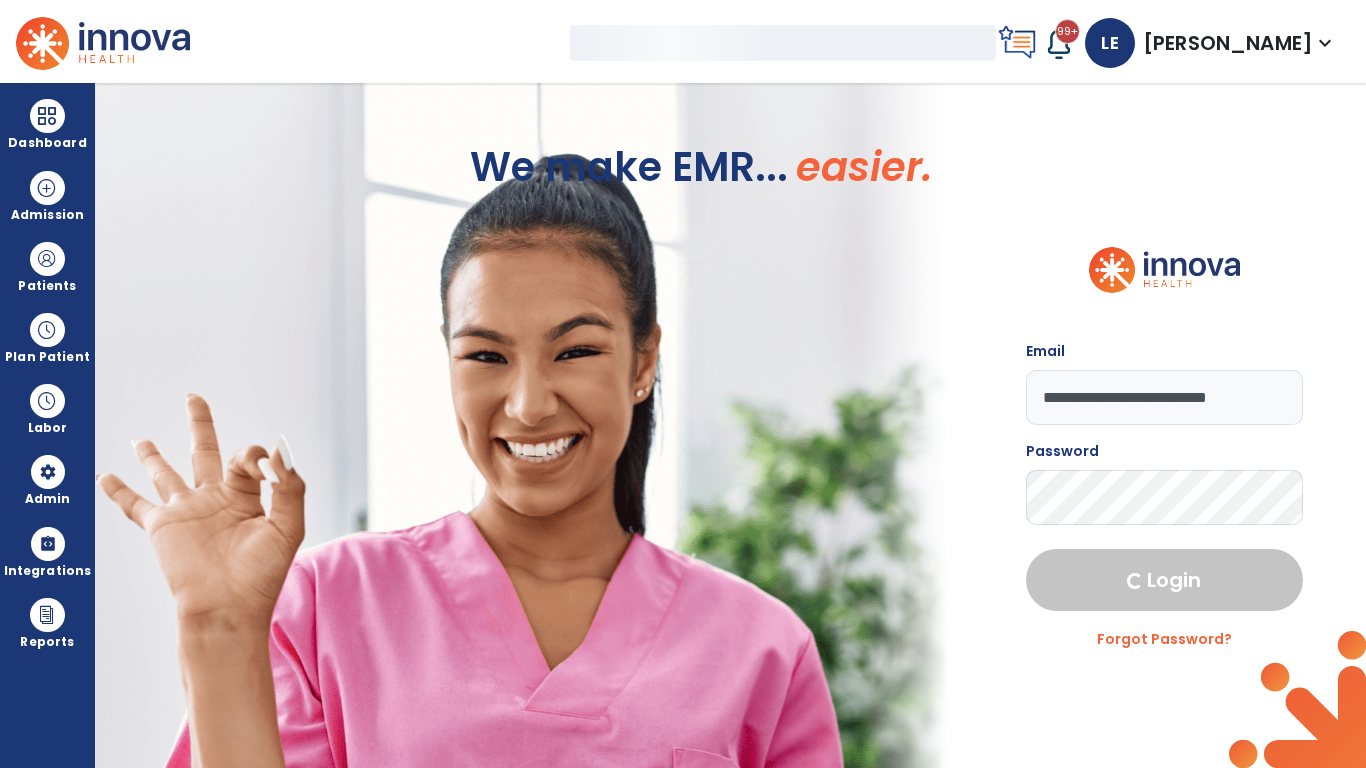 select on "***" 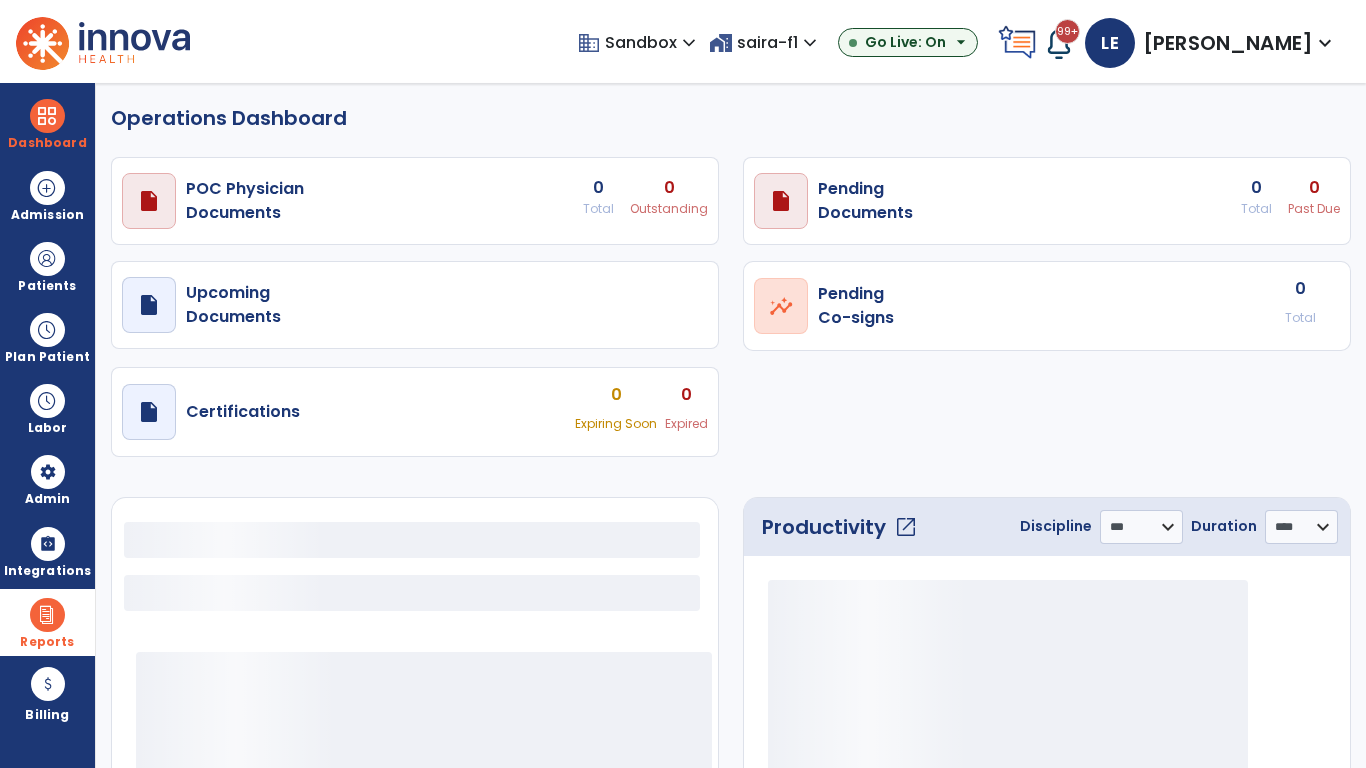 click at bounding box center [47, 615] 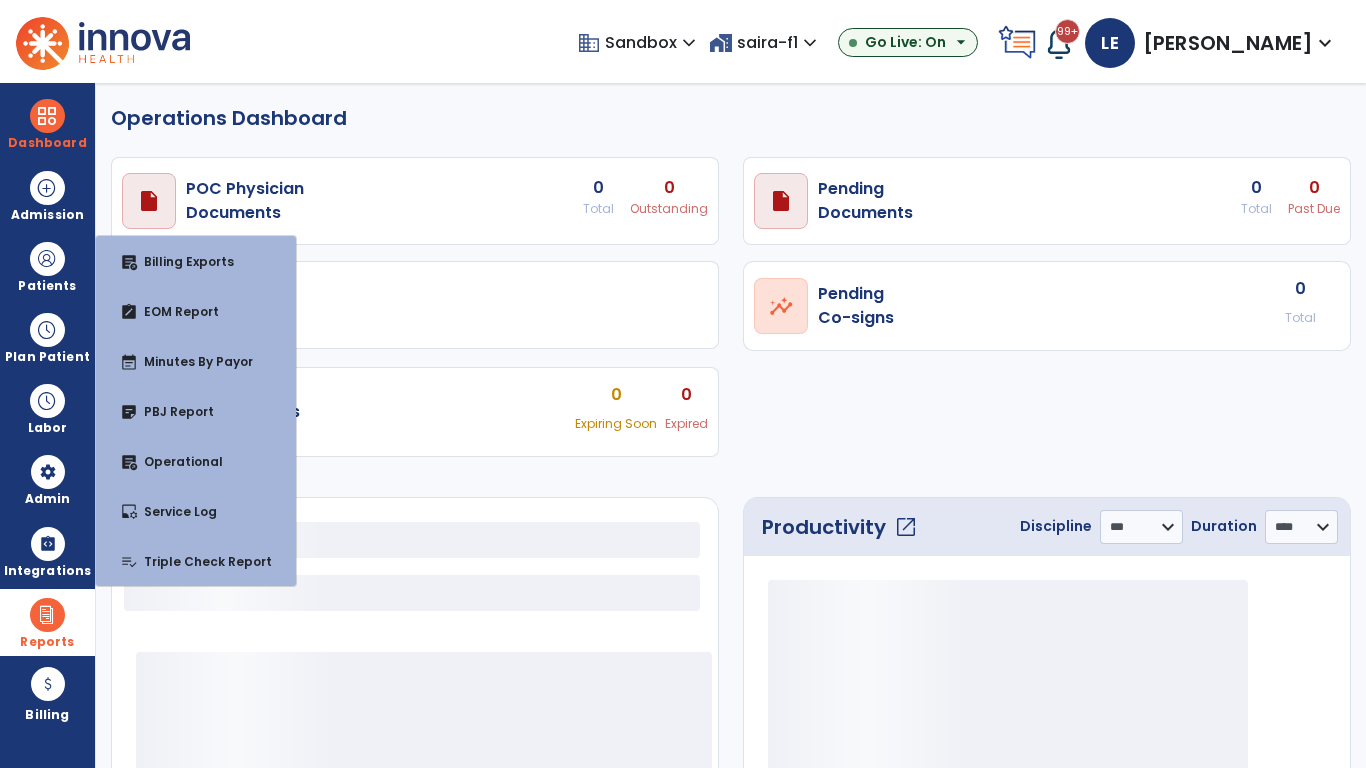 select on "***" 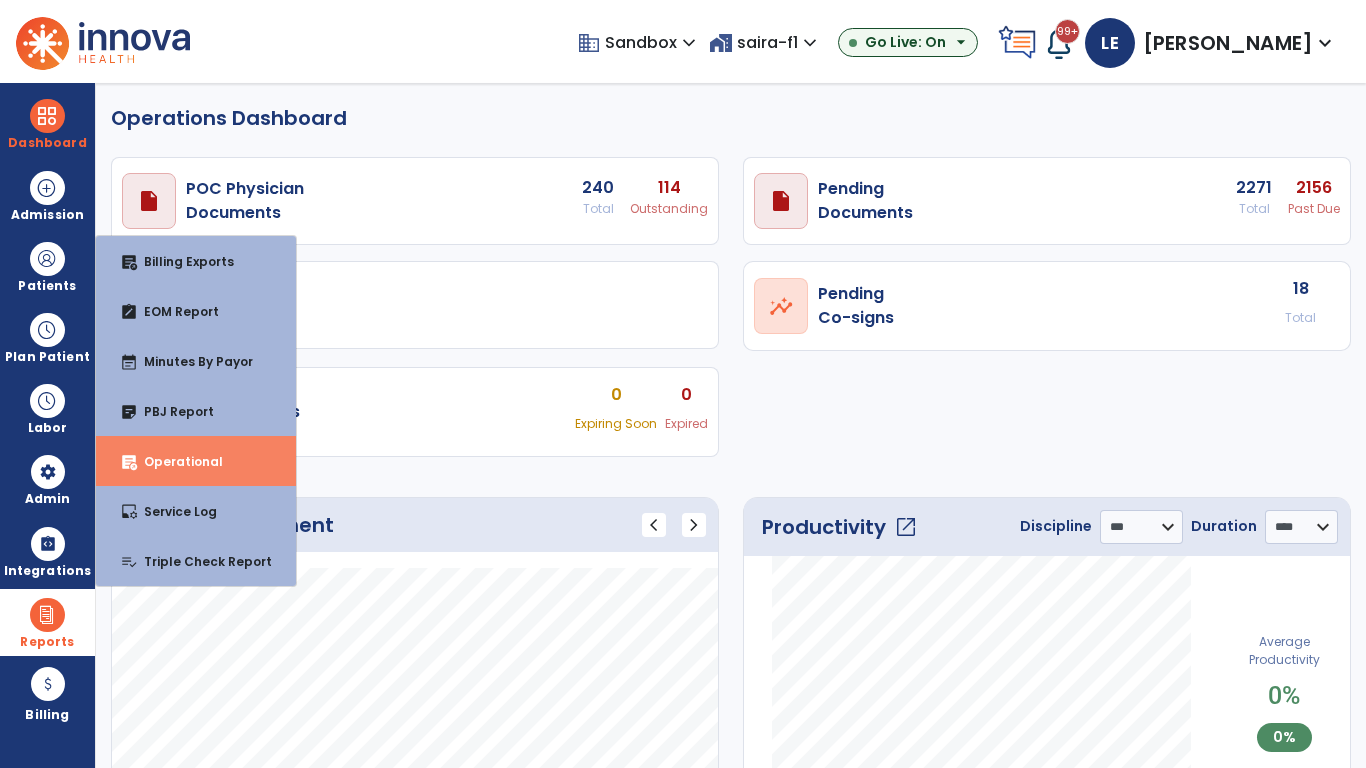 click on "Operational" at bounding box center [175, 461] 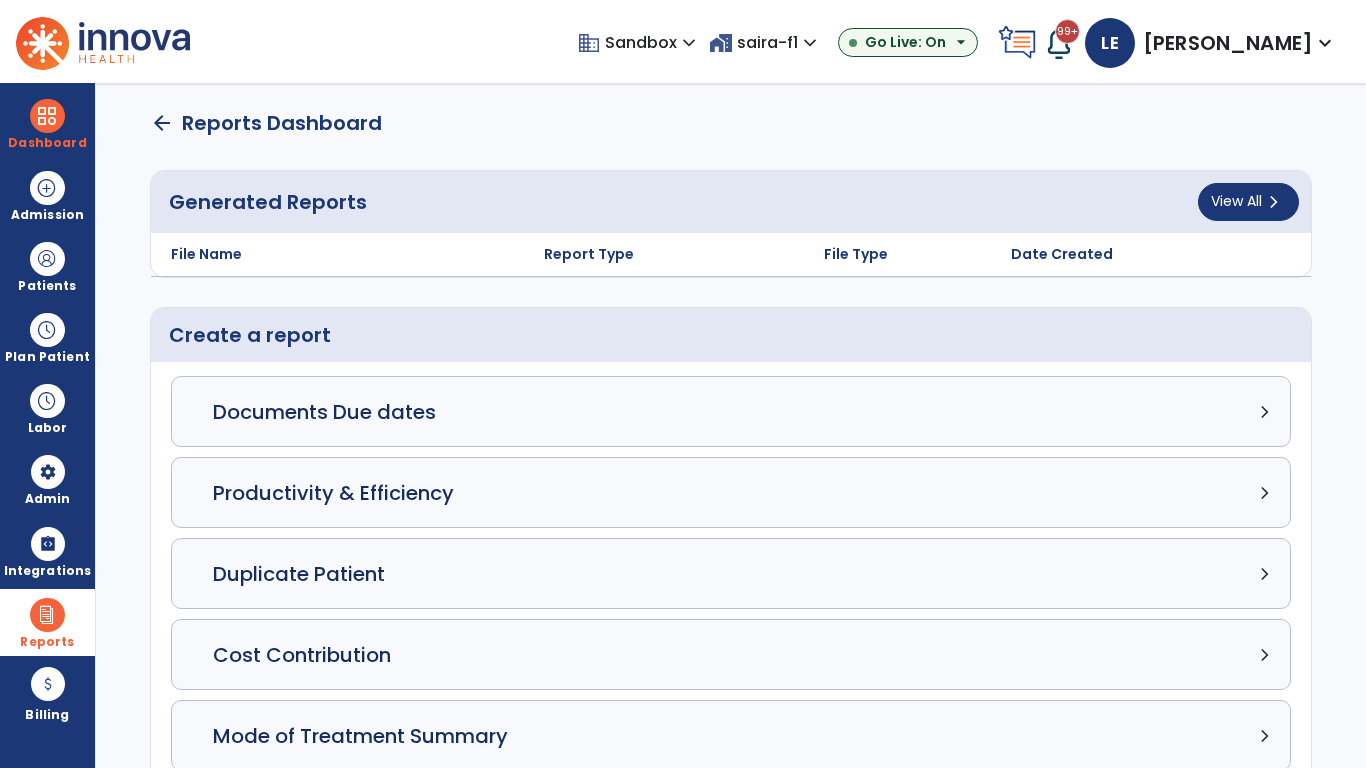click on "Census Detail chevron_right" 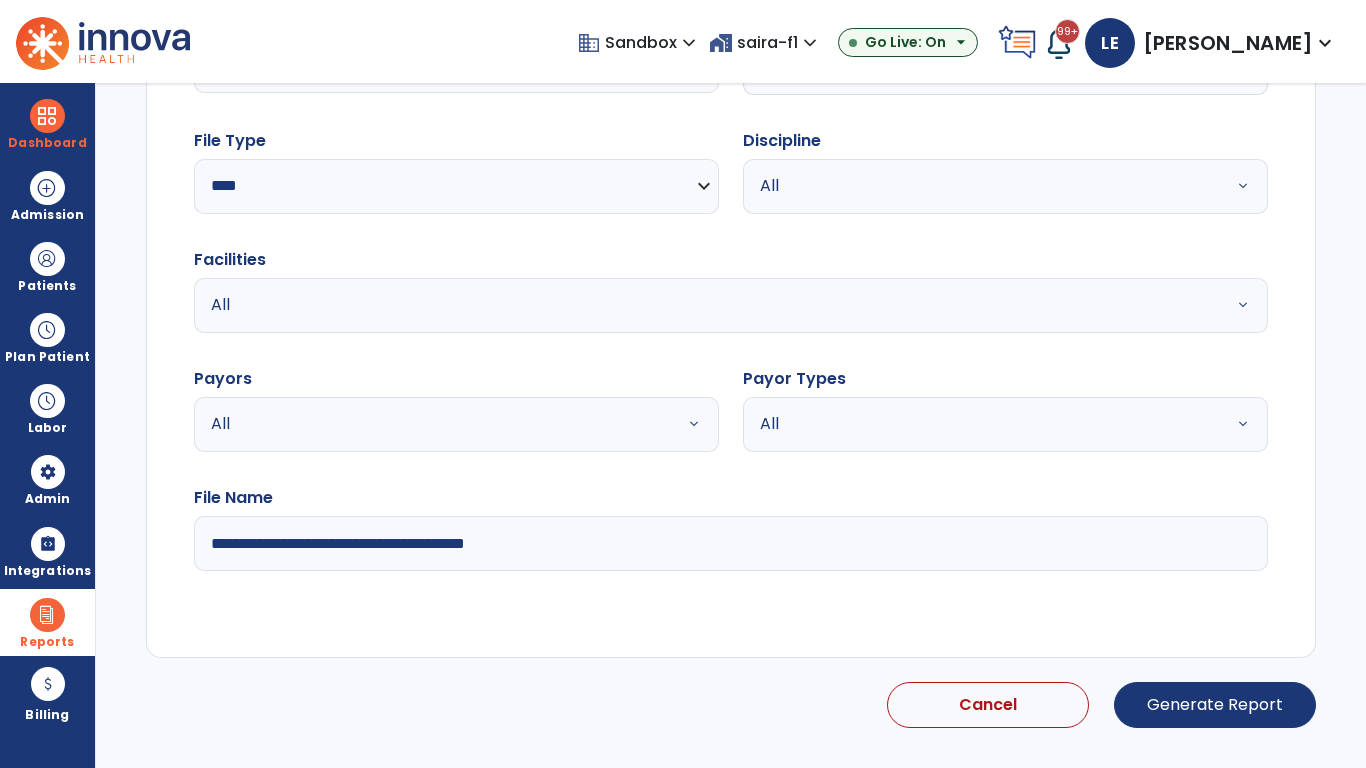 select on "*****" 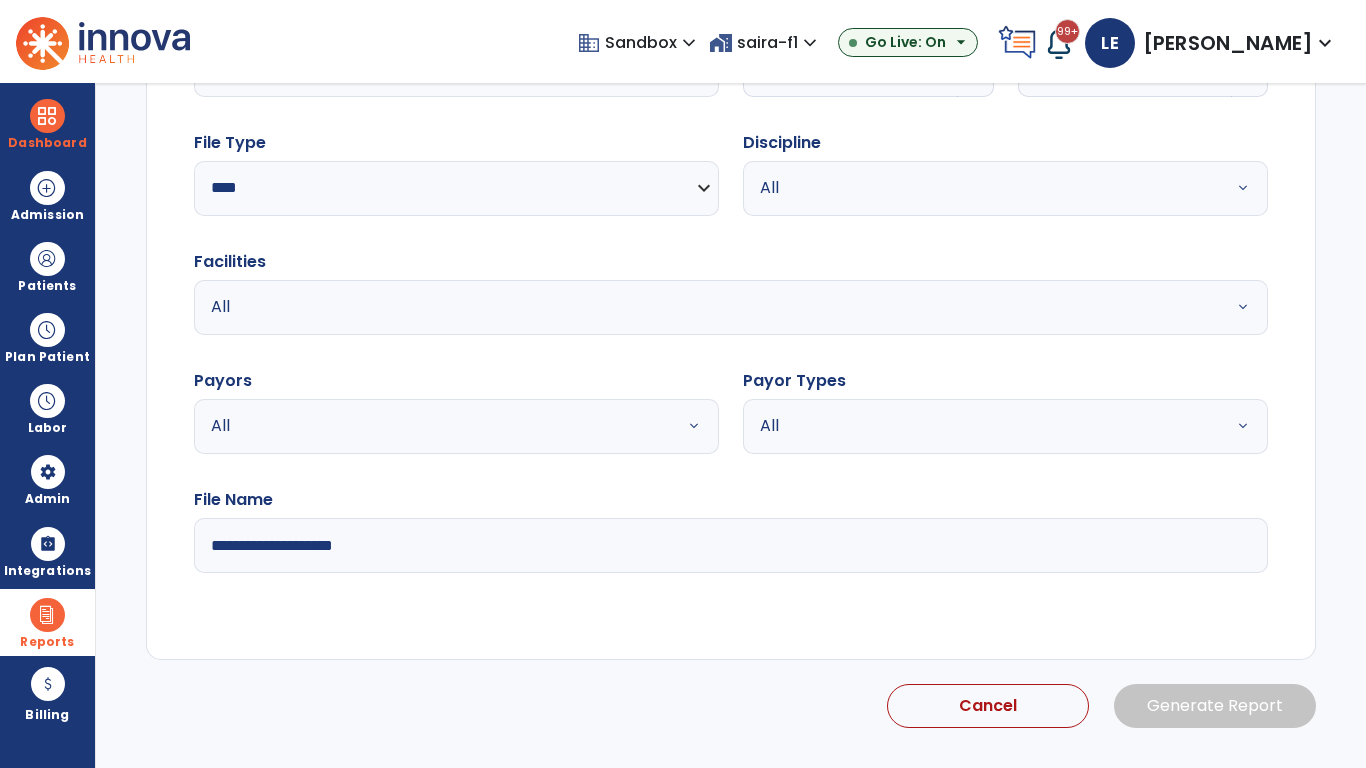 click 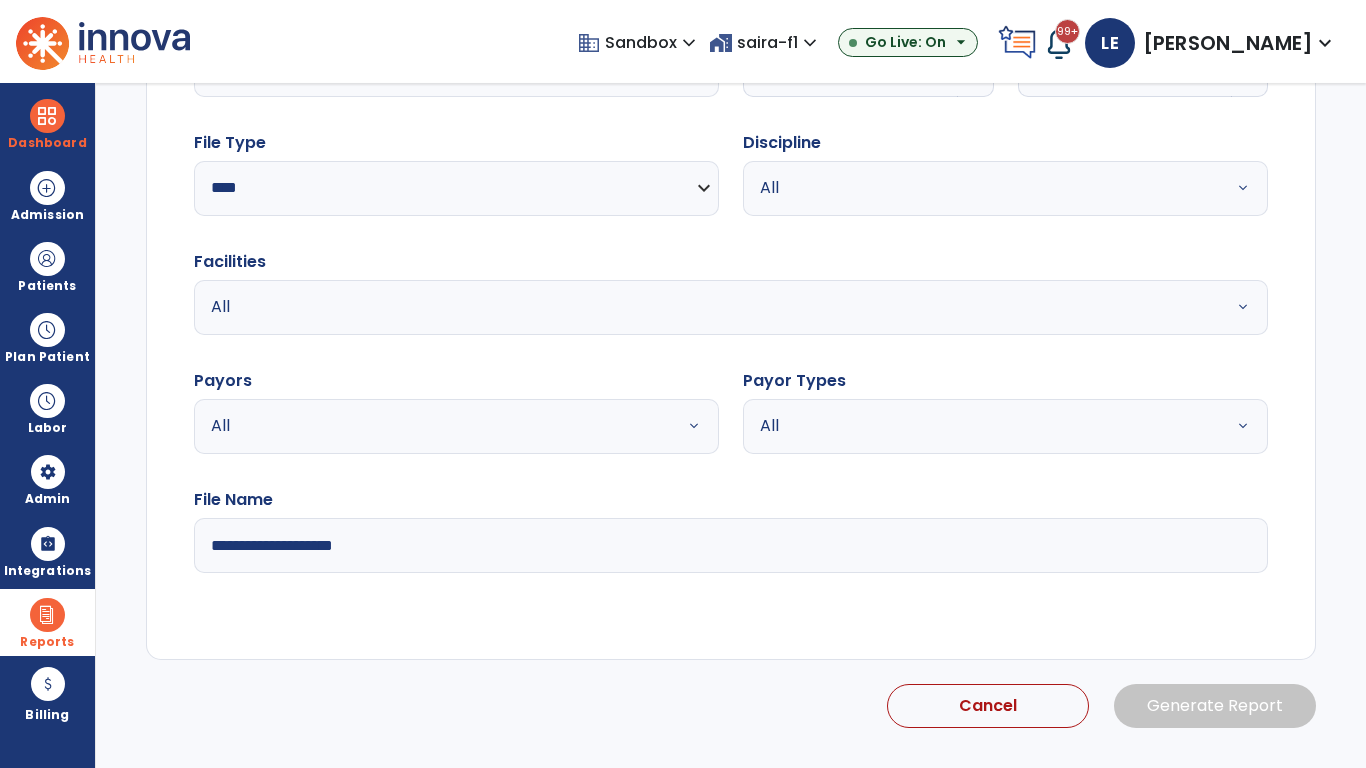 select on "*" 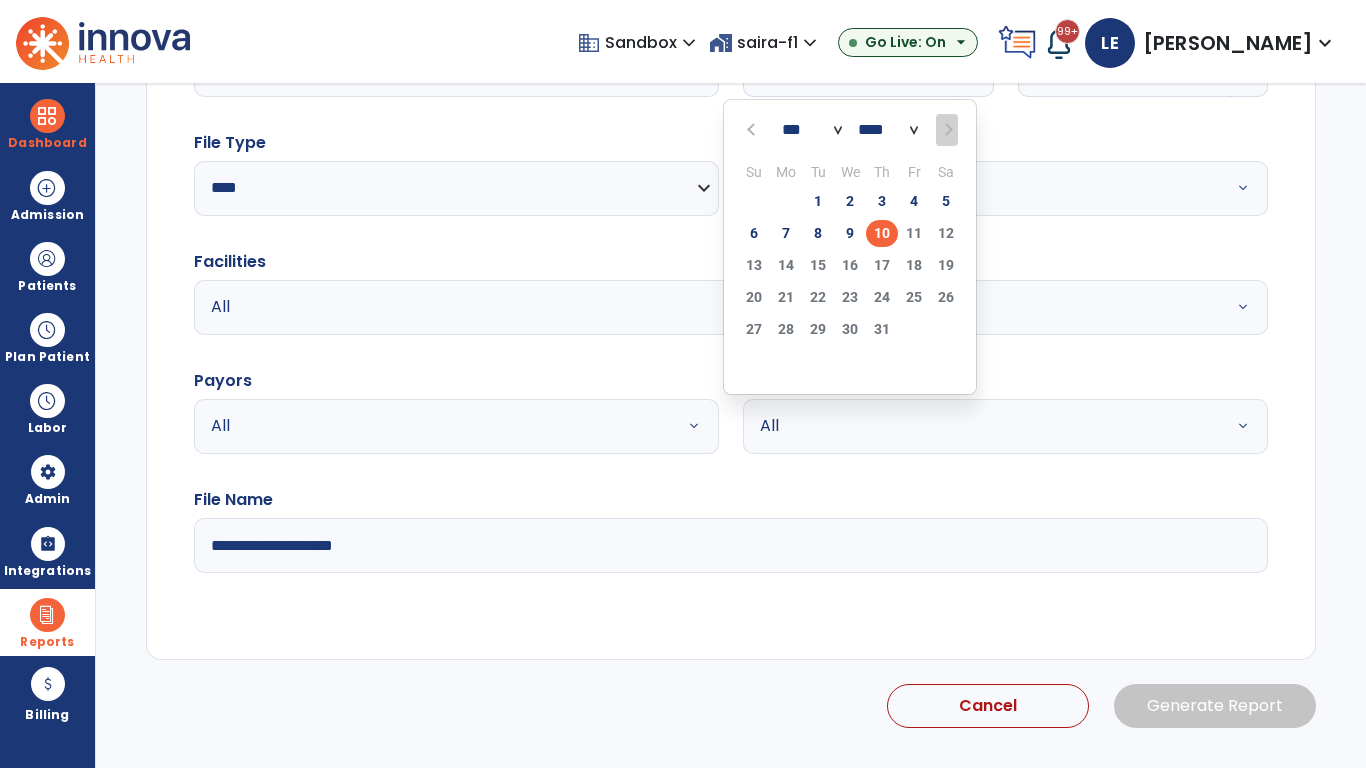 scroll, scrollTop: 192, scrollLeft: 0, axis: vertical 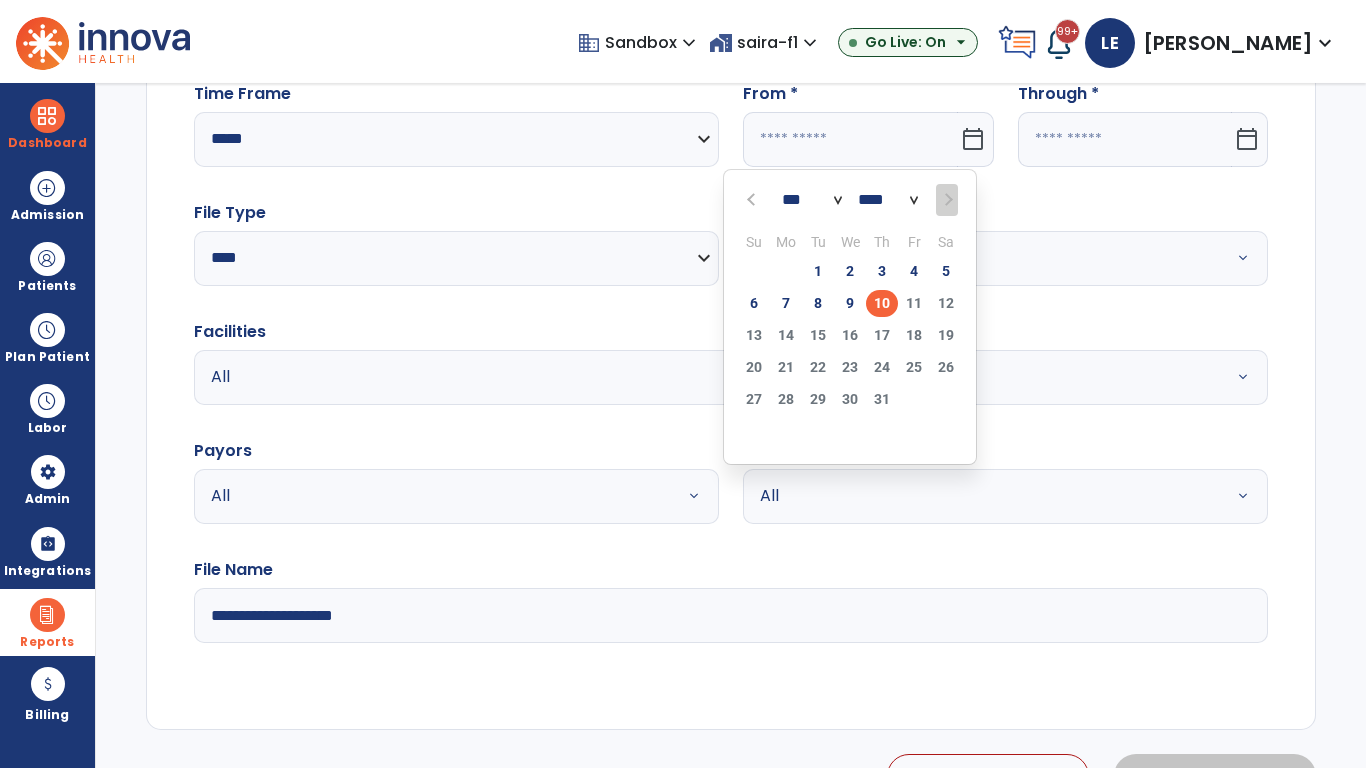 select on "****" 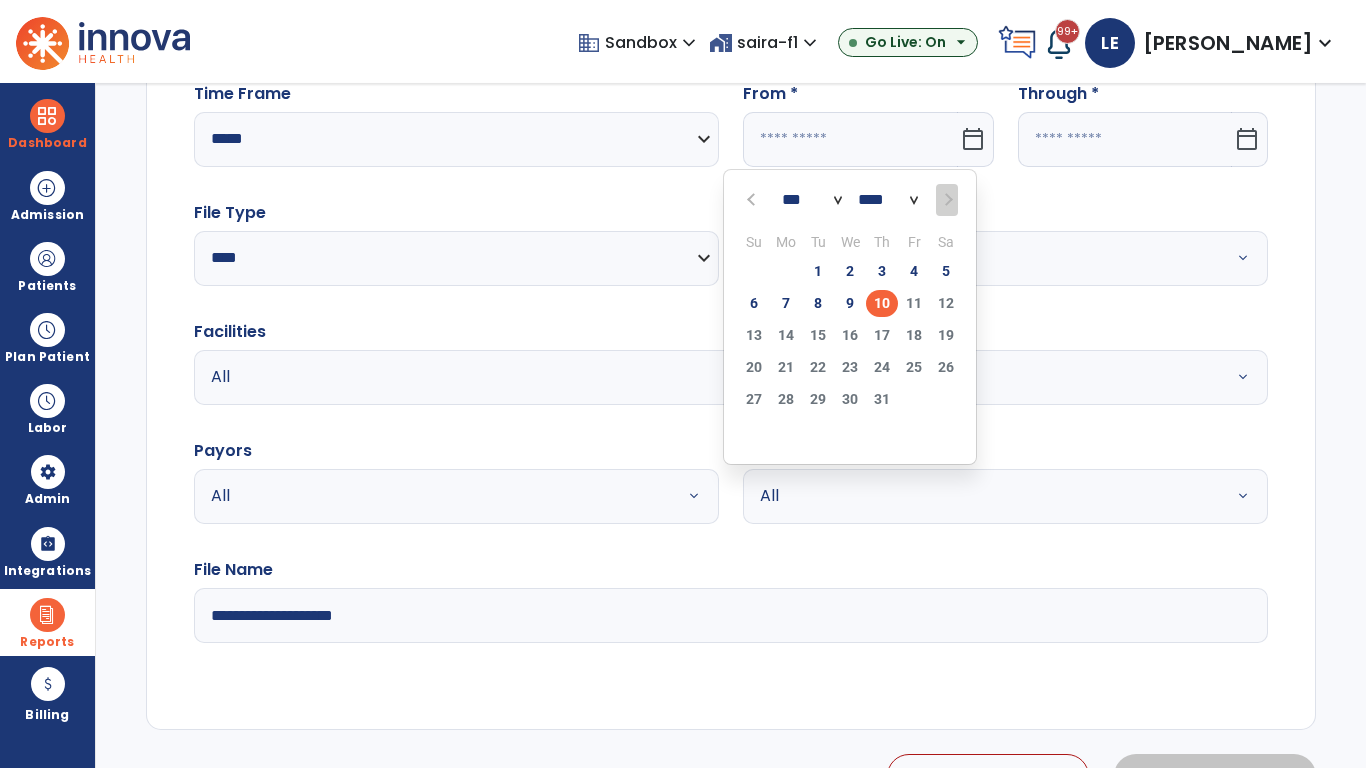 select on "**" 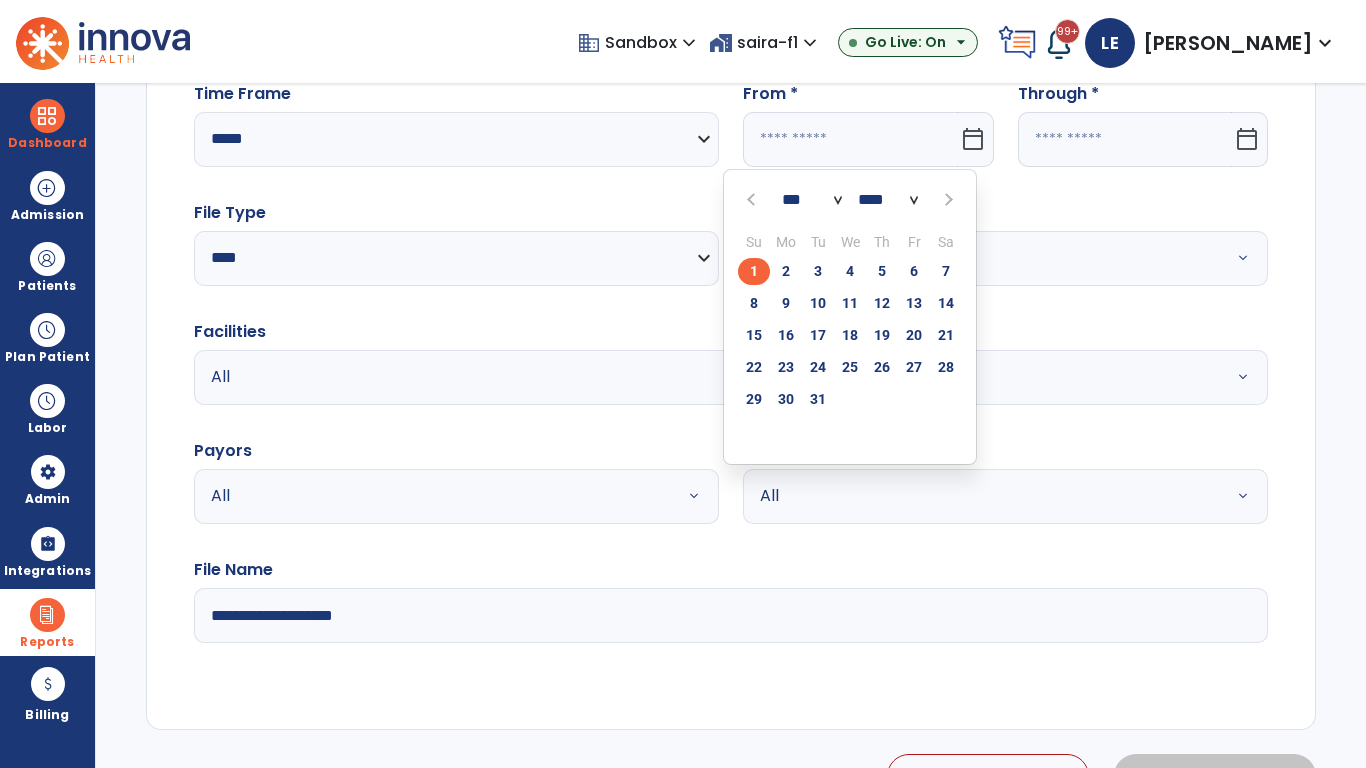 click on "1" 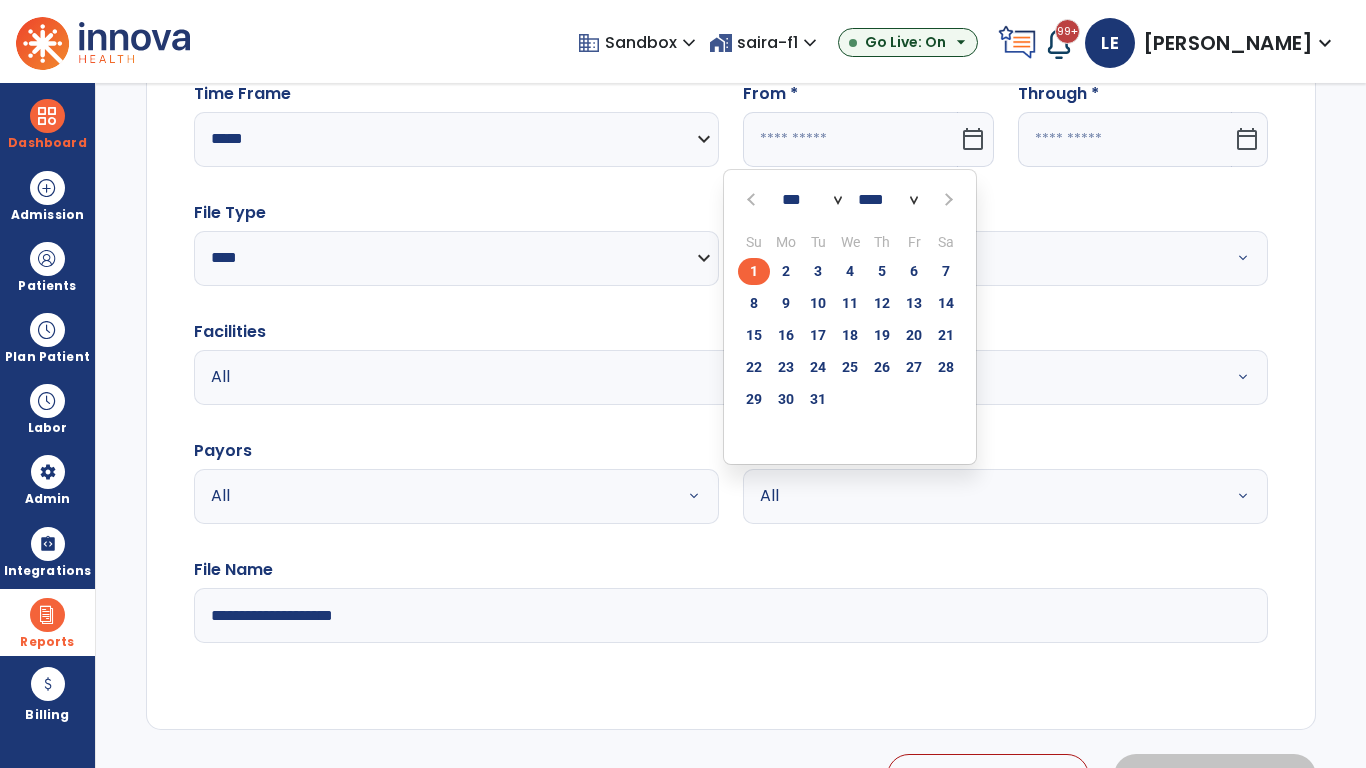 type on "**********" 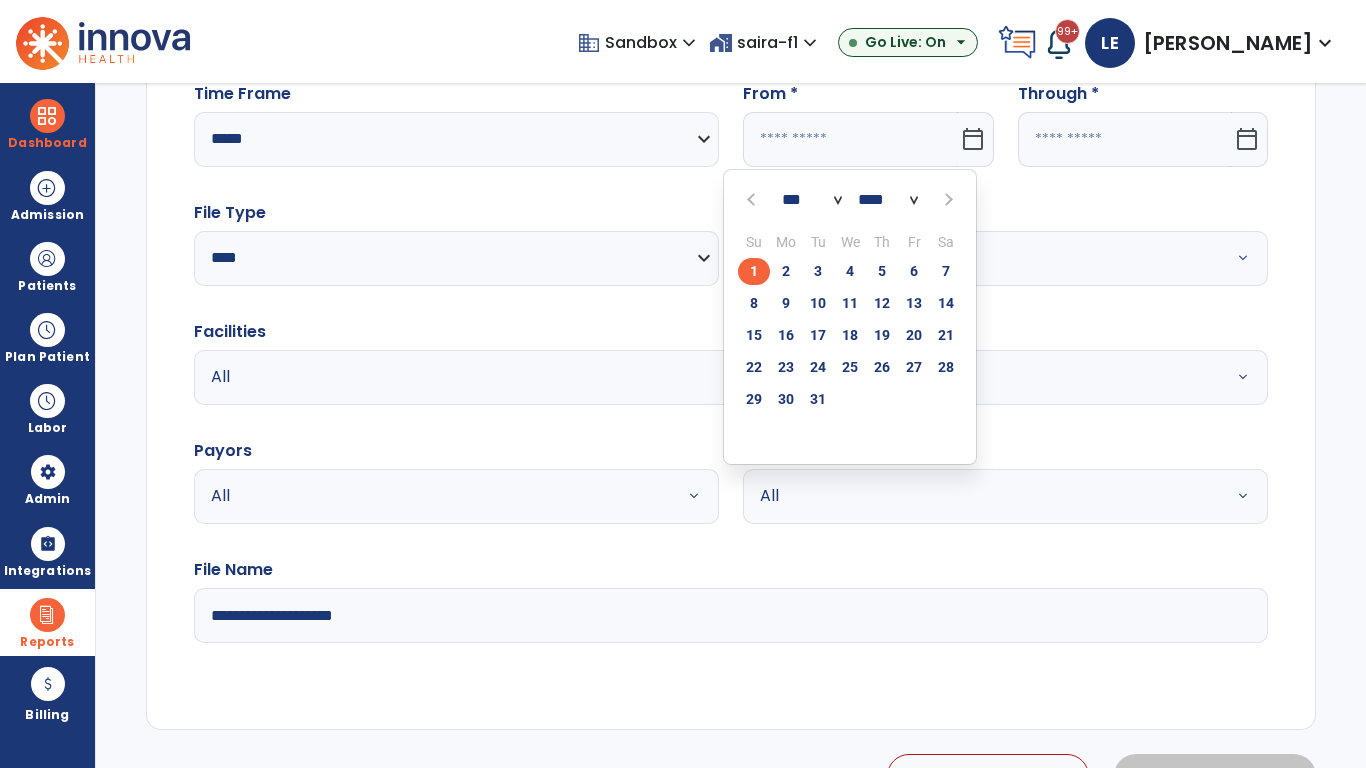 type on "*********" 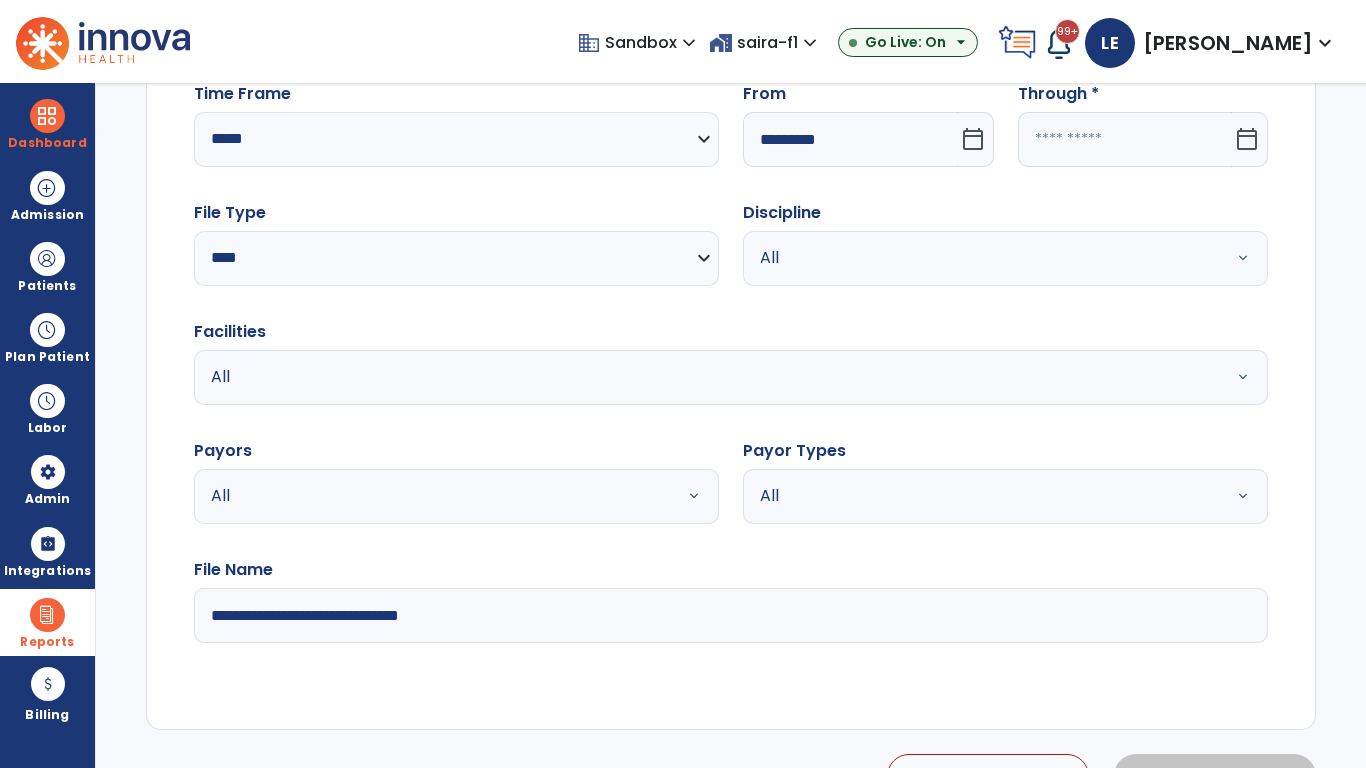 click 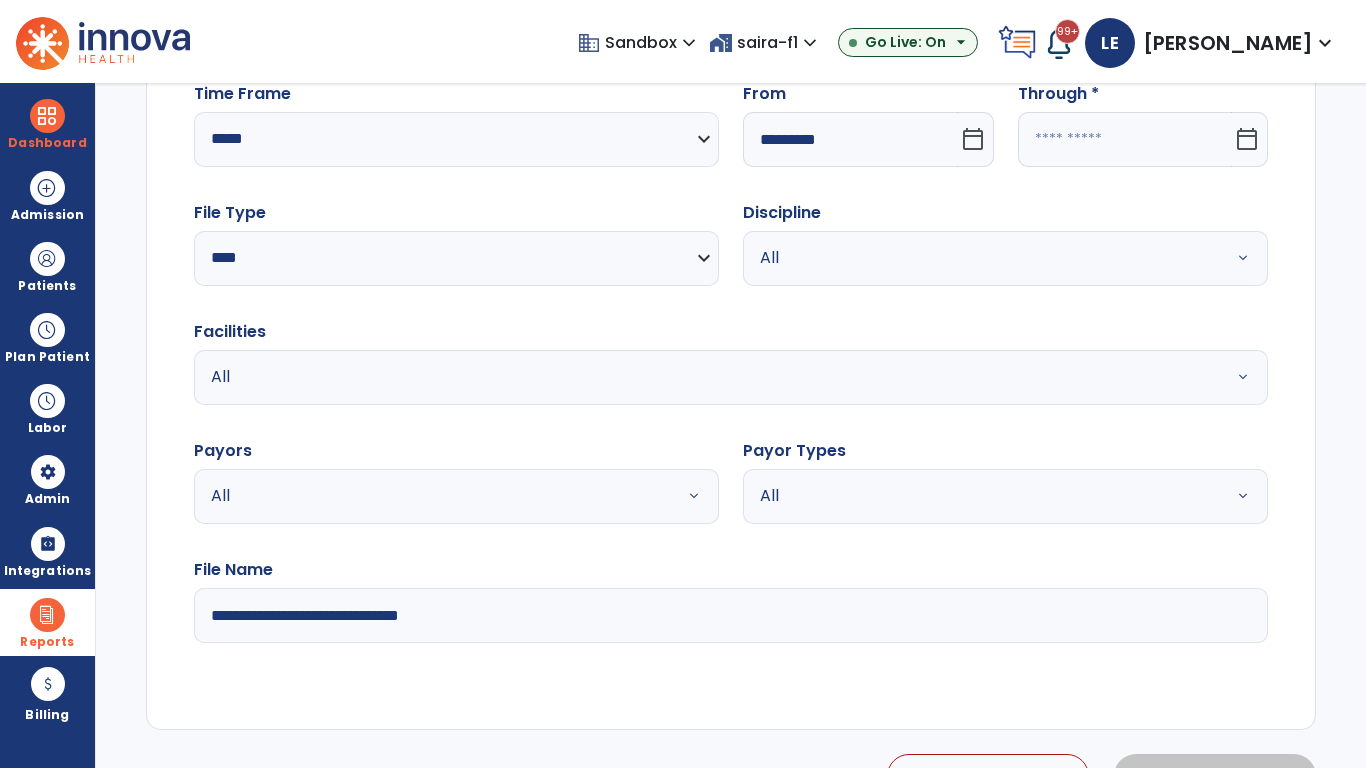 select on "*" 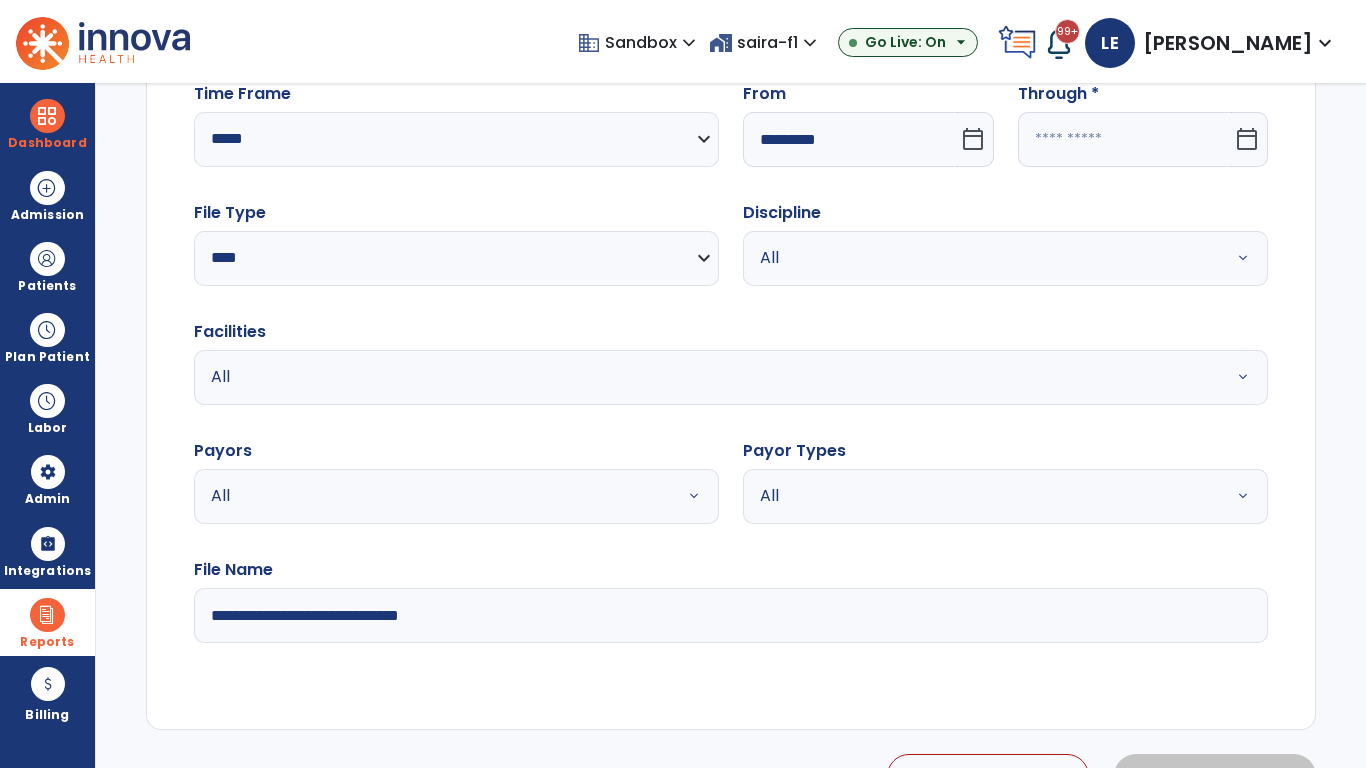 select on "****" 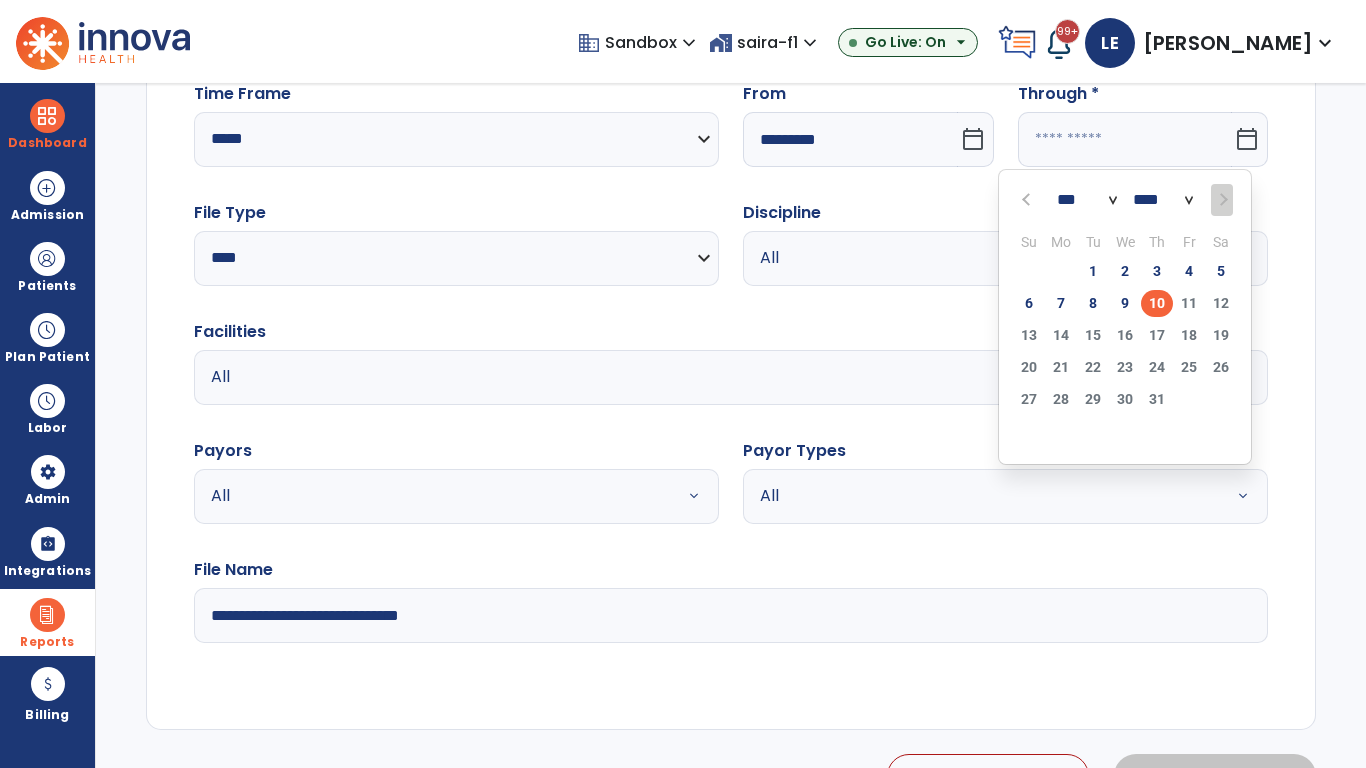 select on "*" 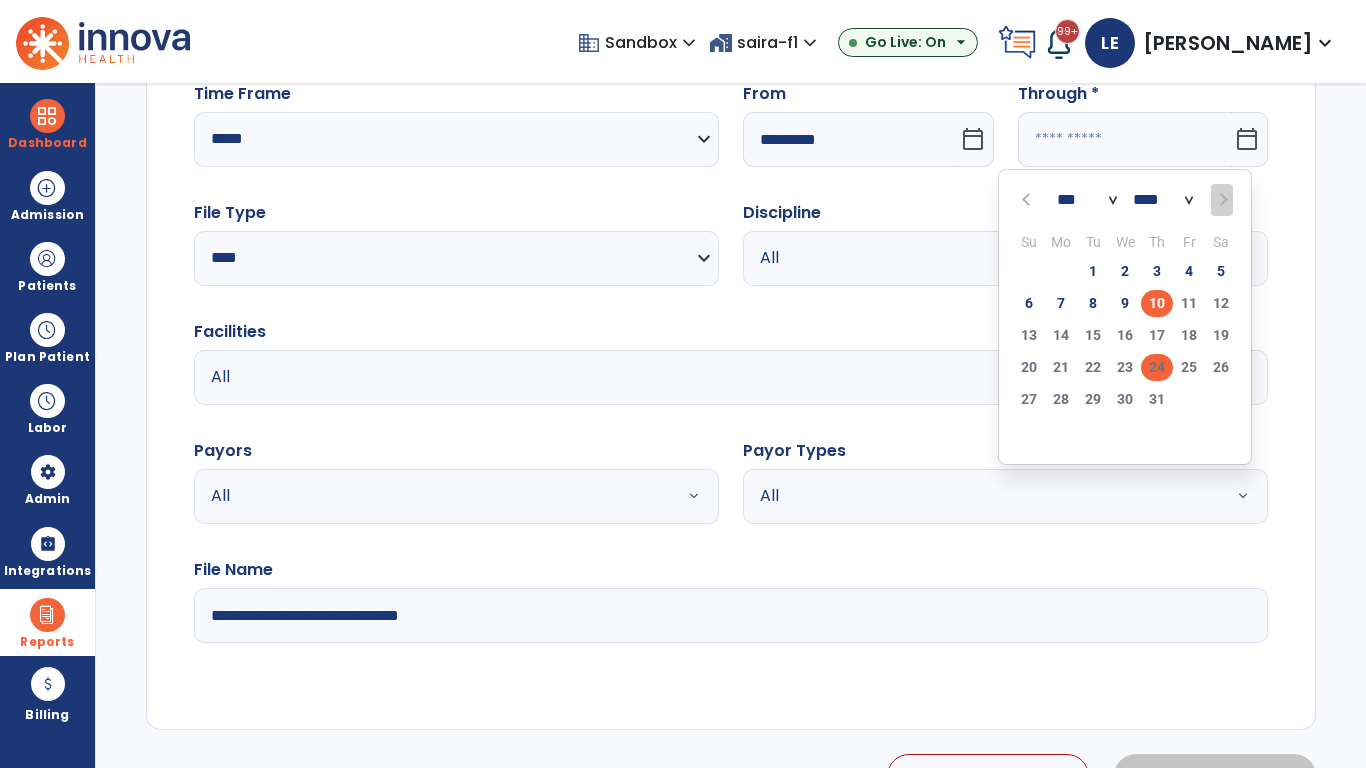 click on "24" 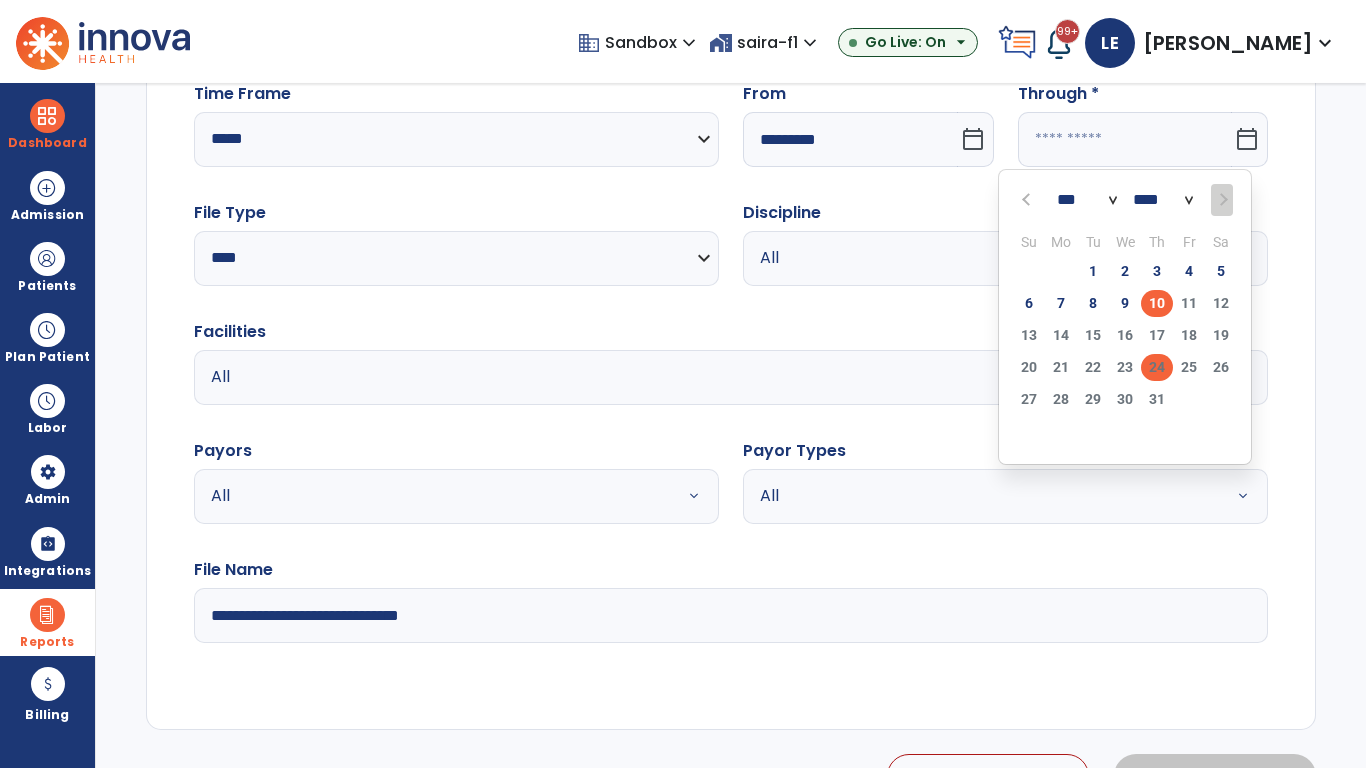 type on "**********" 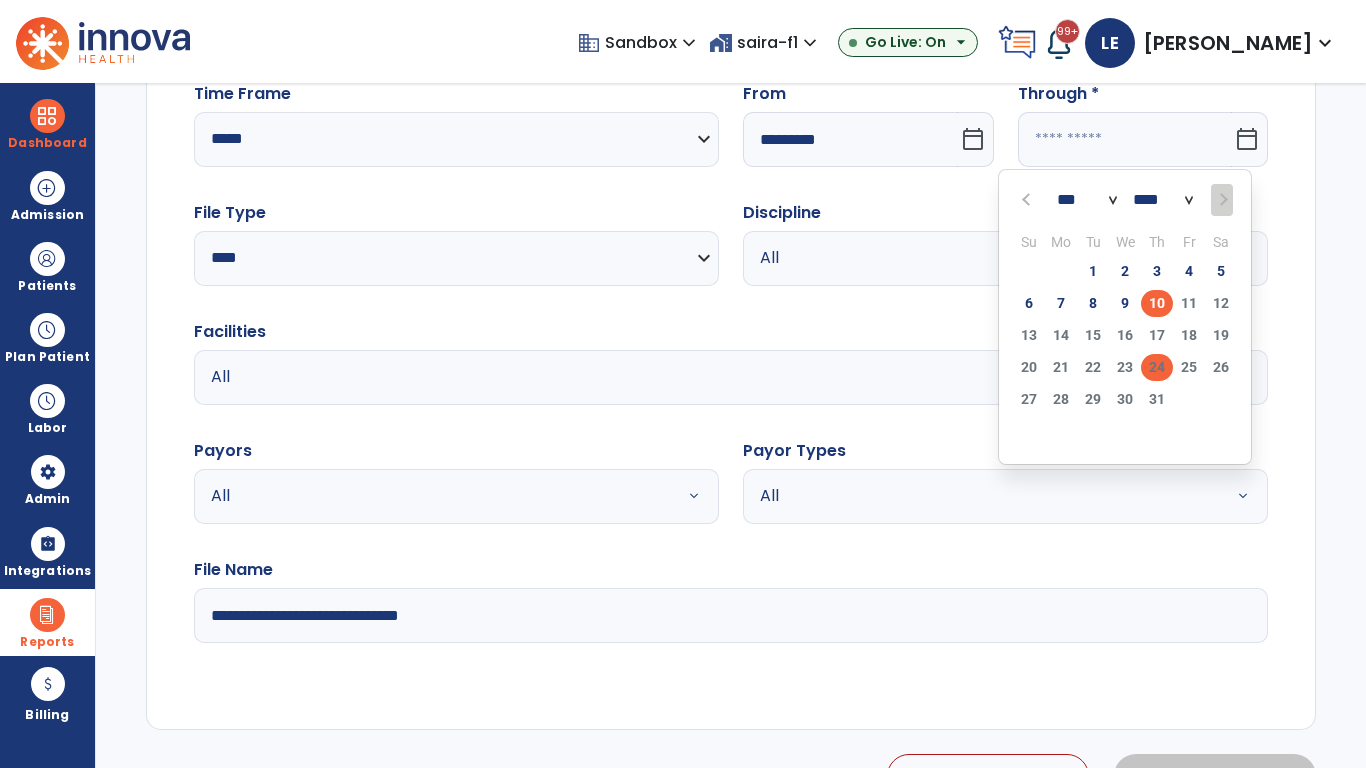 type on "*********" 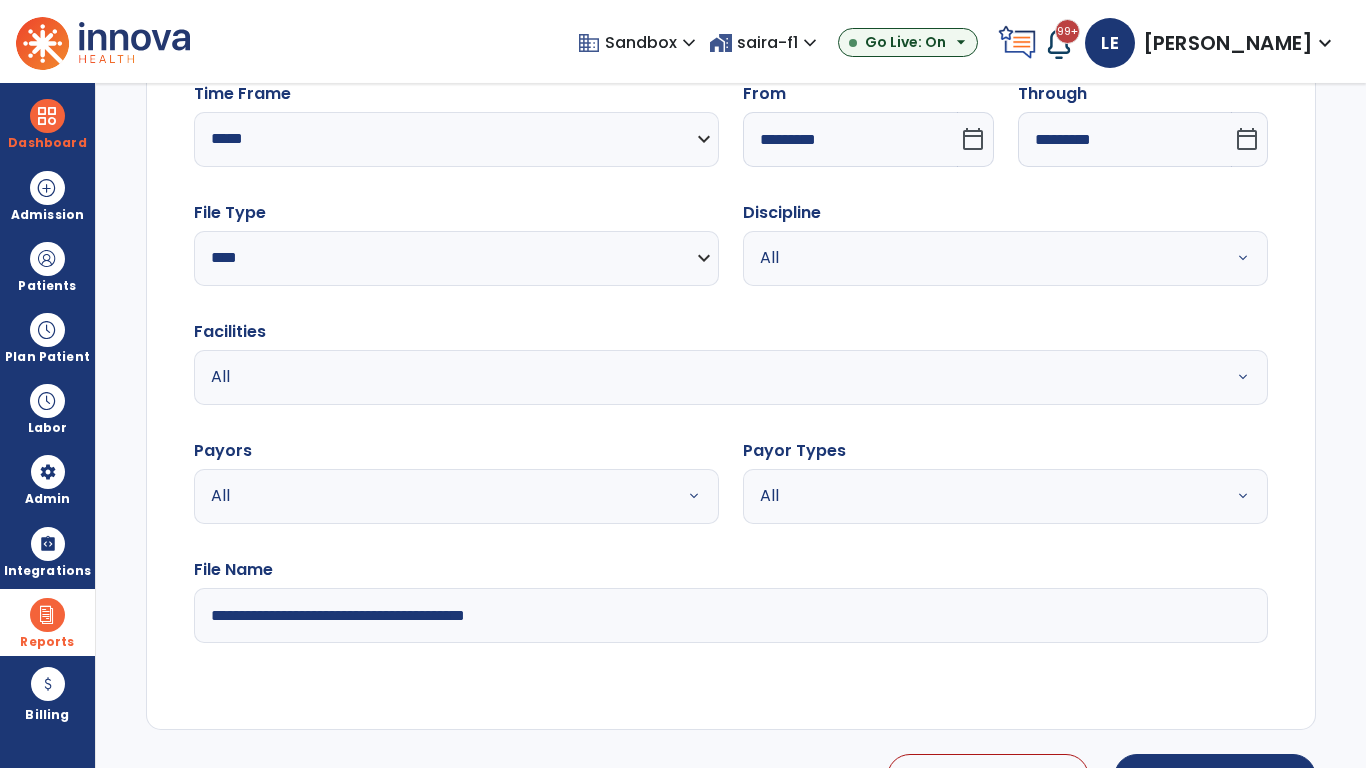 click on "All" at bounding box center (981, 258) 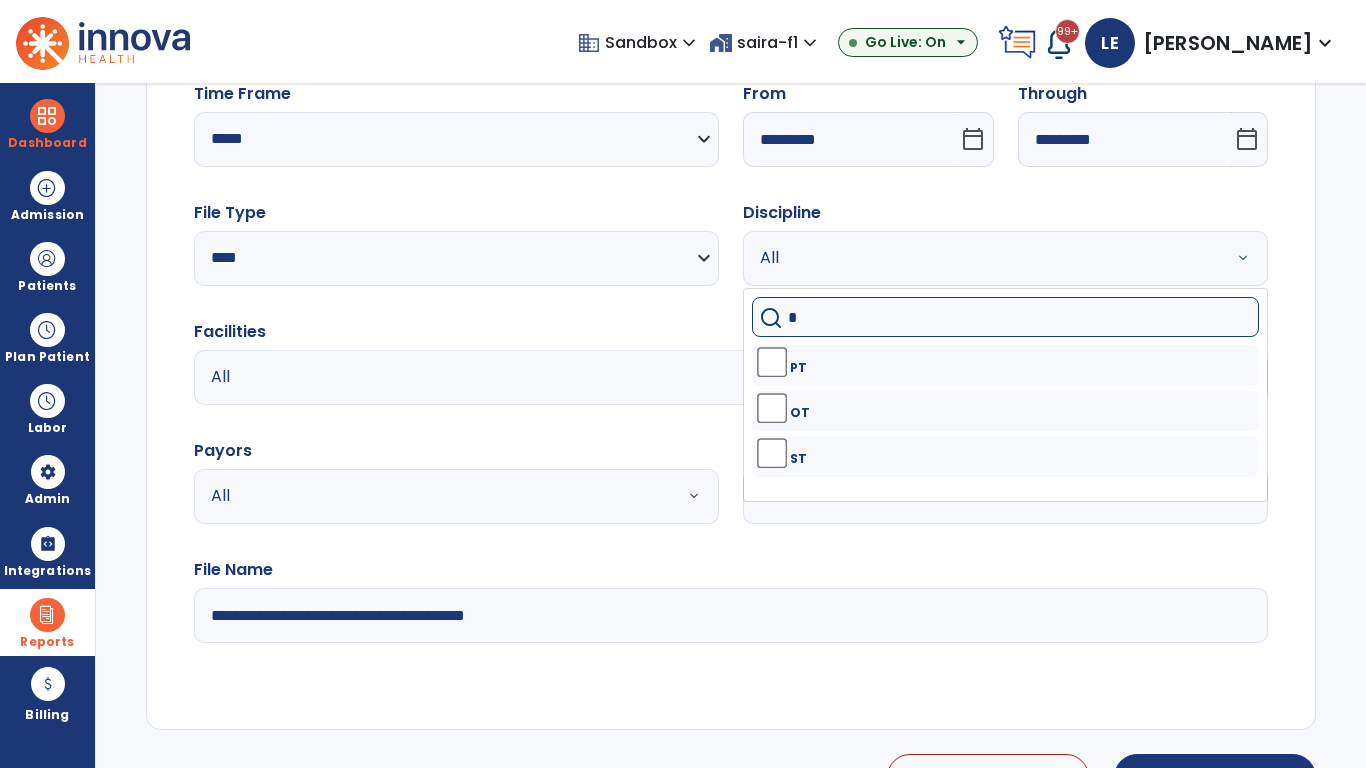 type on "**" 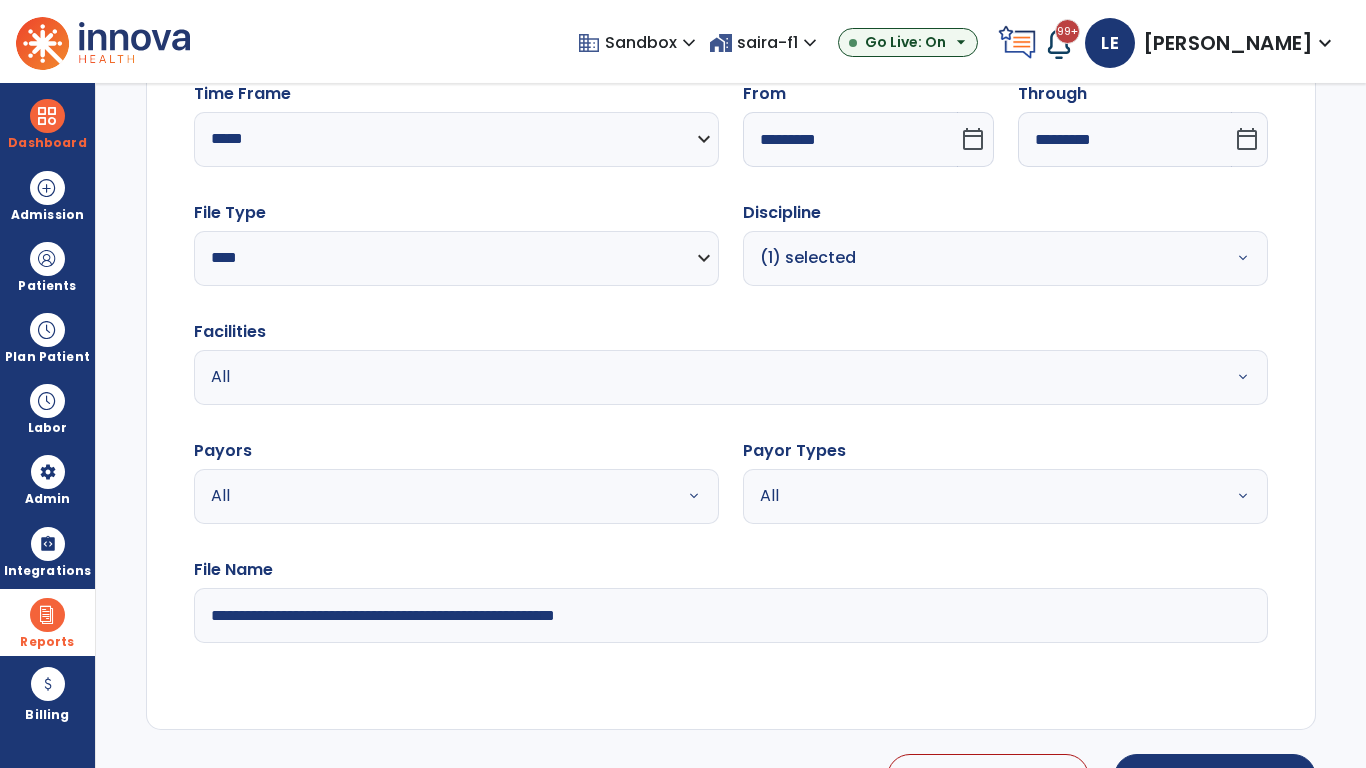 type on "**********" 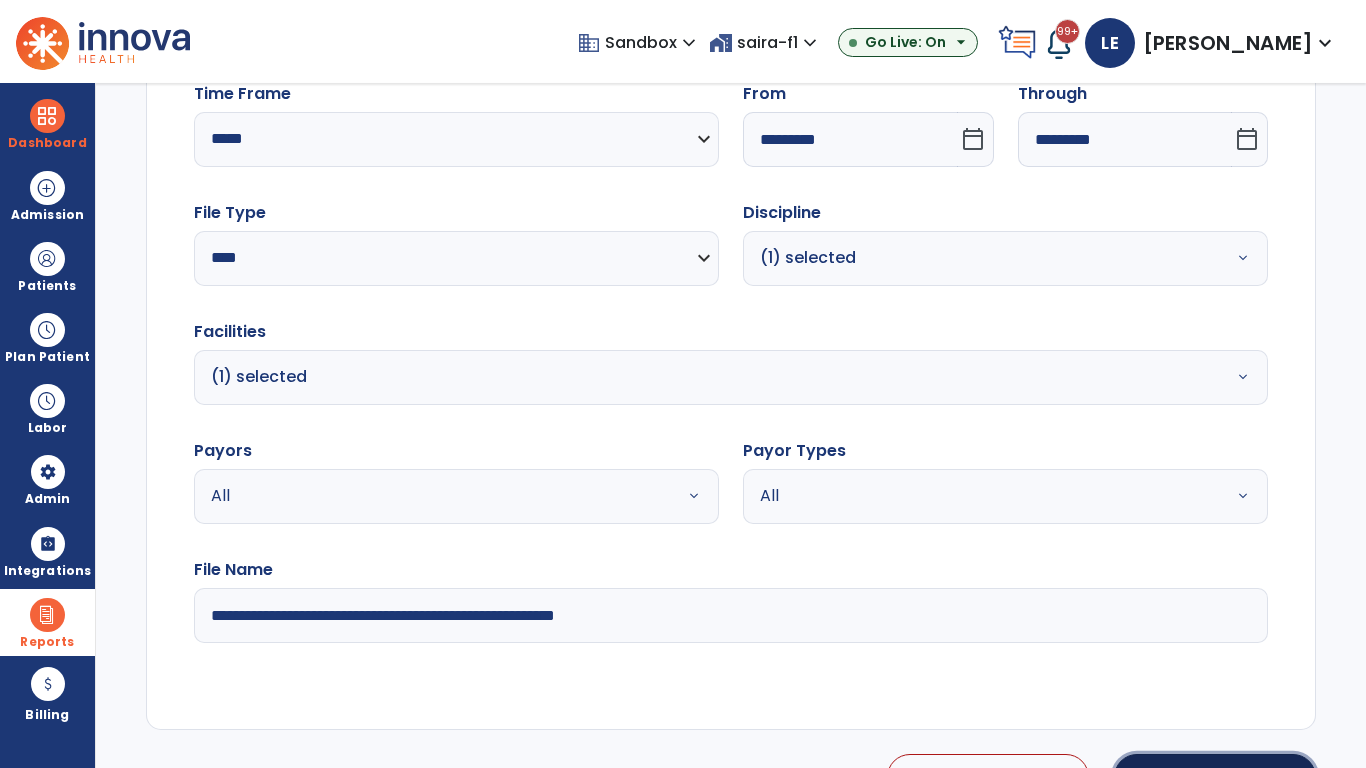 click on "Generate Report" 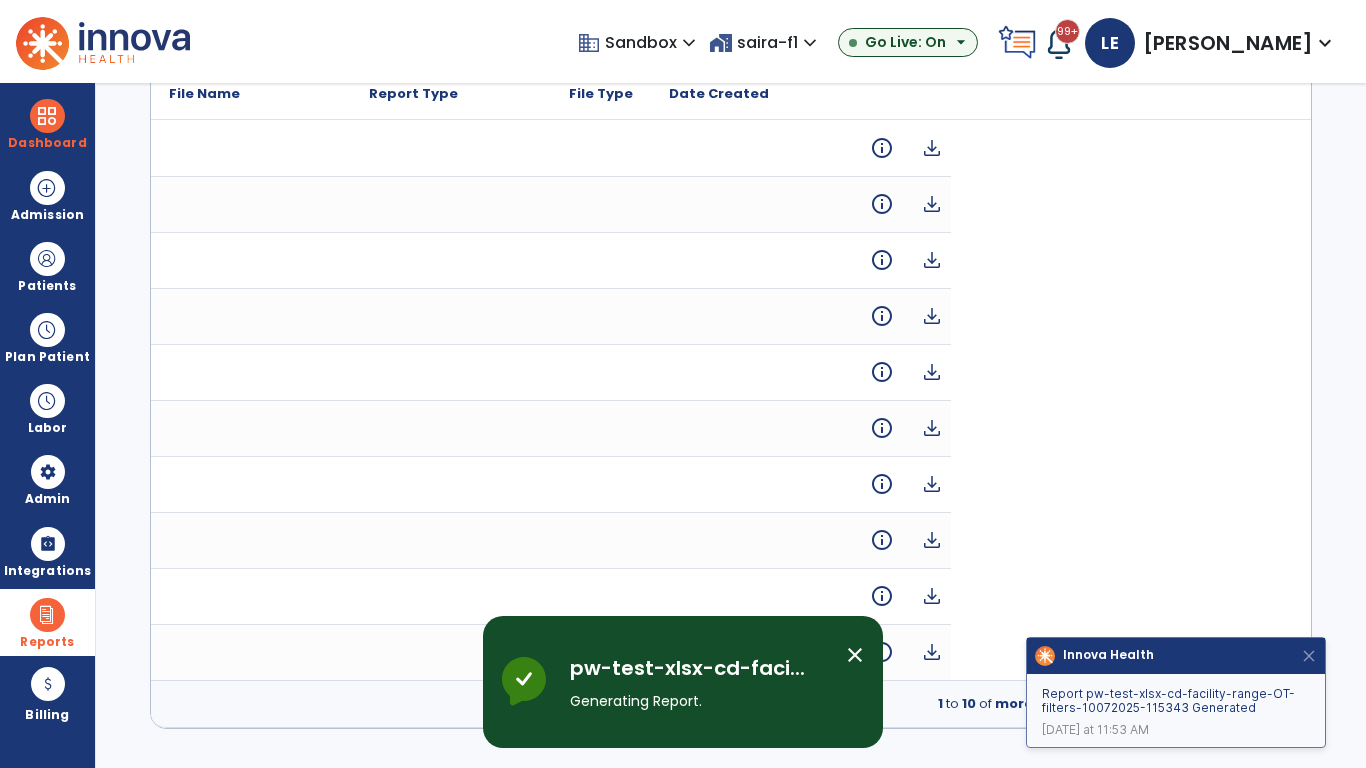 scroll, scrollTop: 0, scrollLeft: 0, axis: both 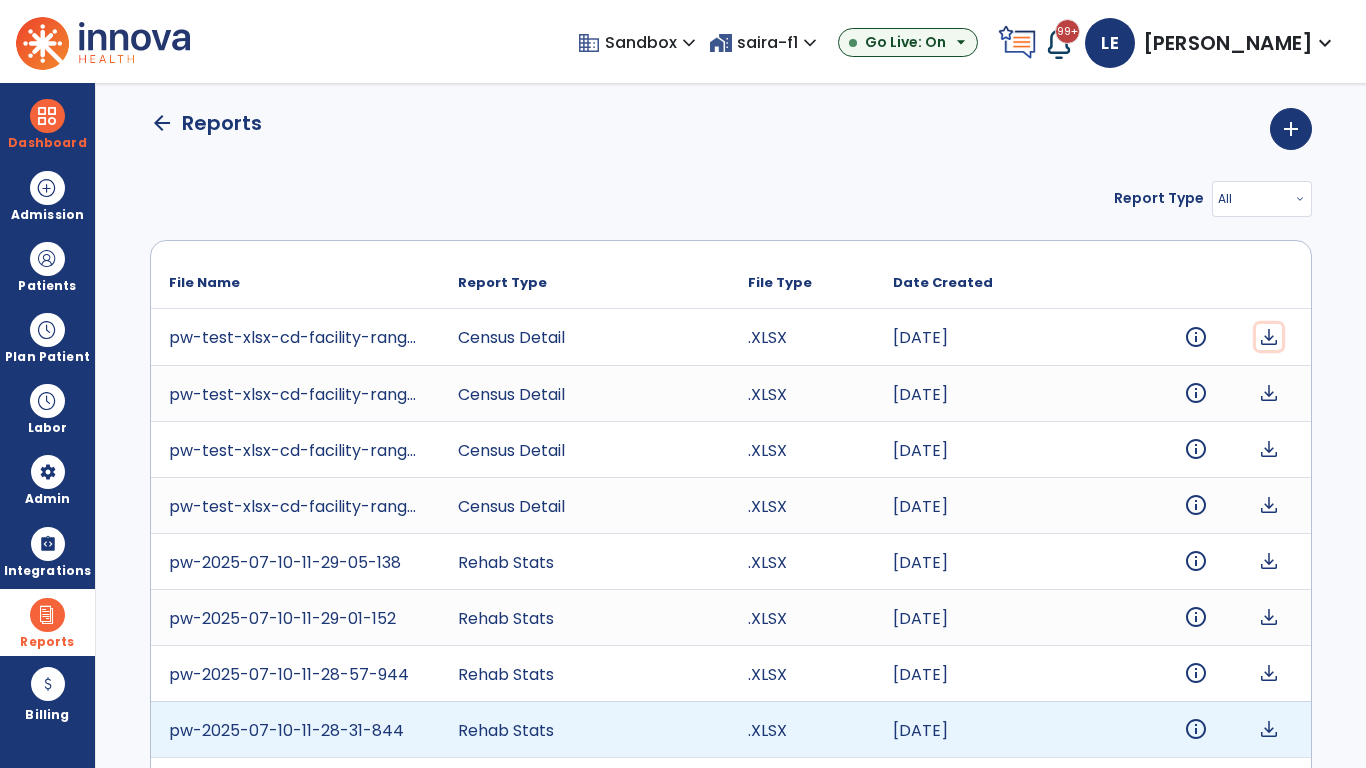 click on "download" 